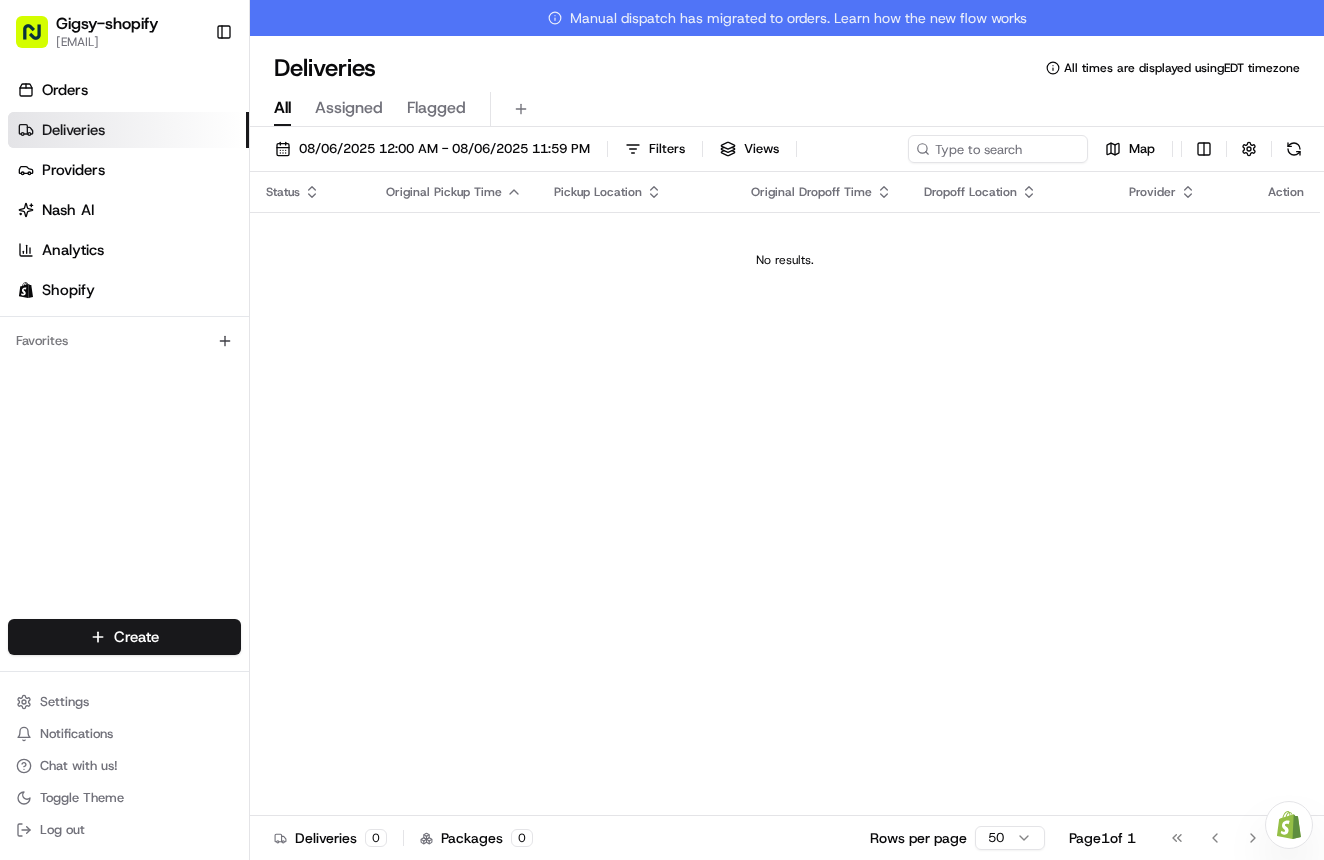 scroll, scrollTop: 0, scrollLeft: 0, axis: both 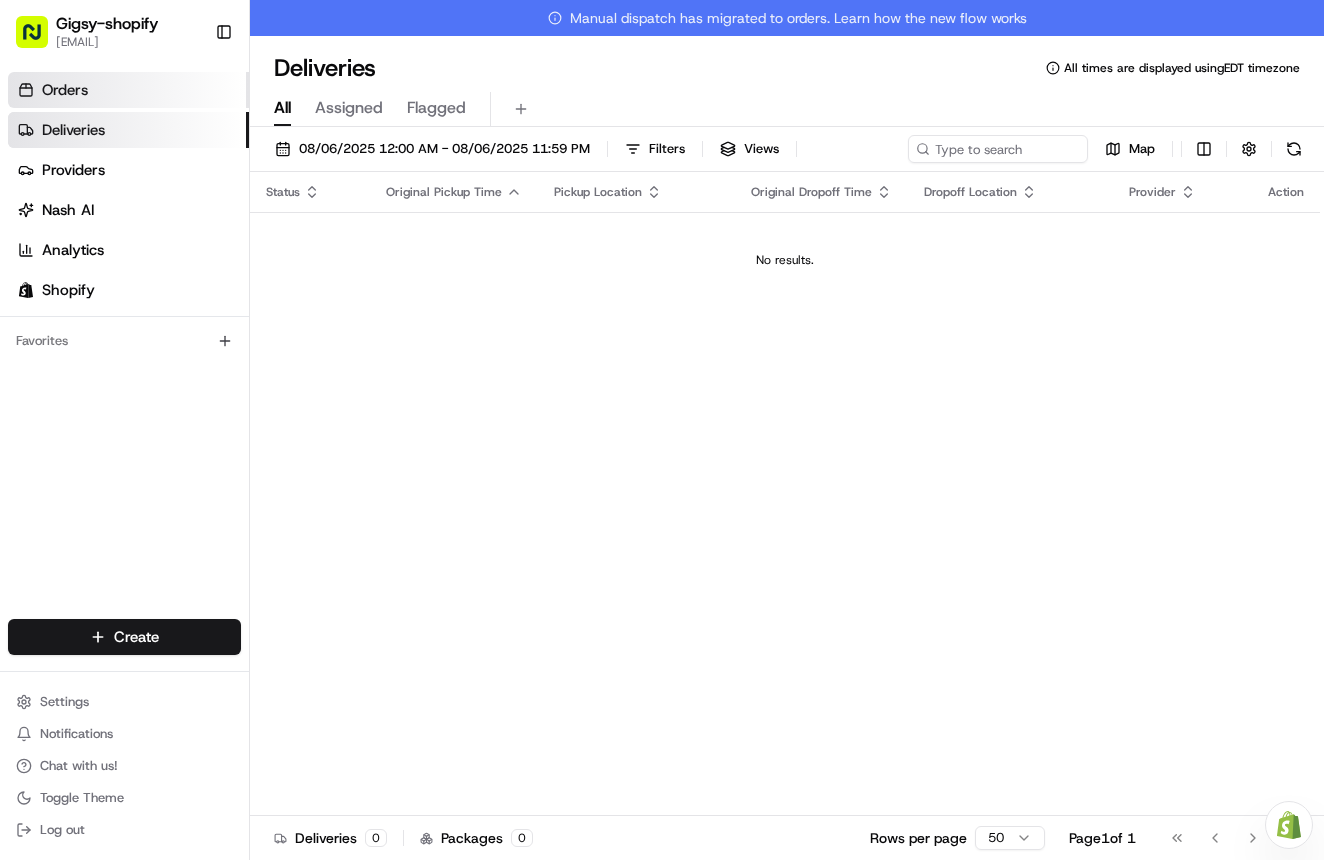 click on "Orders" at bounding box center [128, 90] 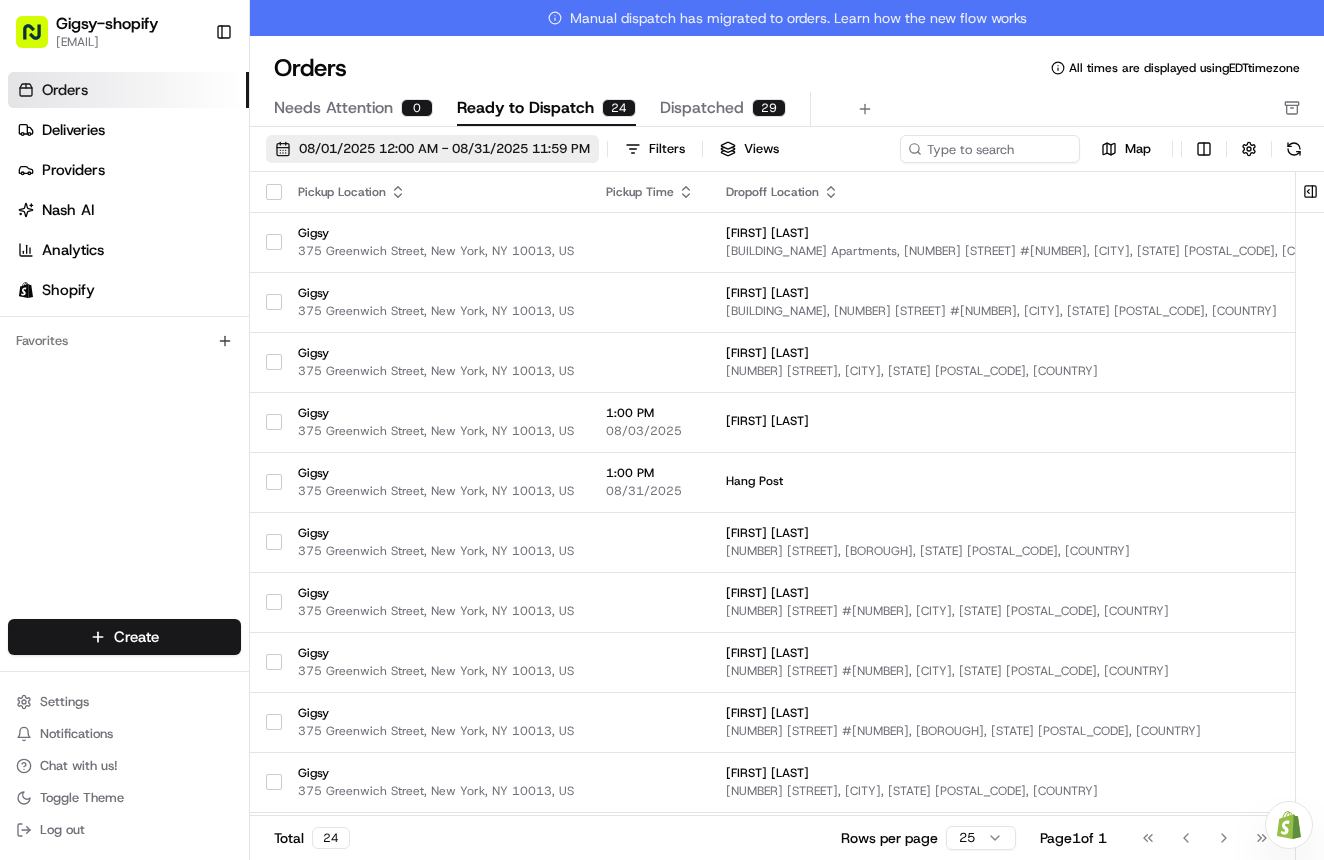 click on "08/01/2025 12:00 AM - 08/31/2025 11:59 PM" at bounding box center [444, 149] 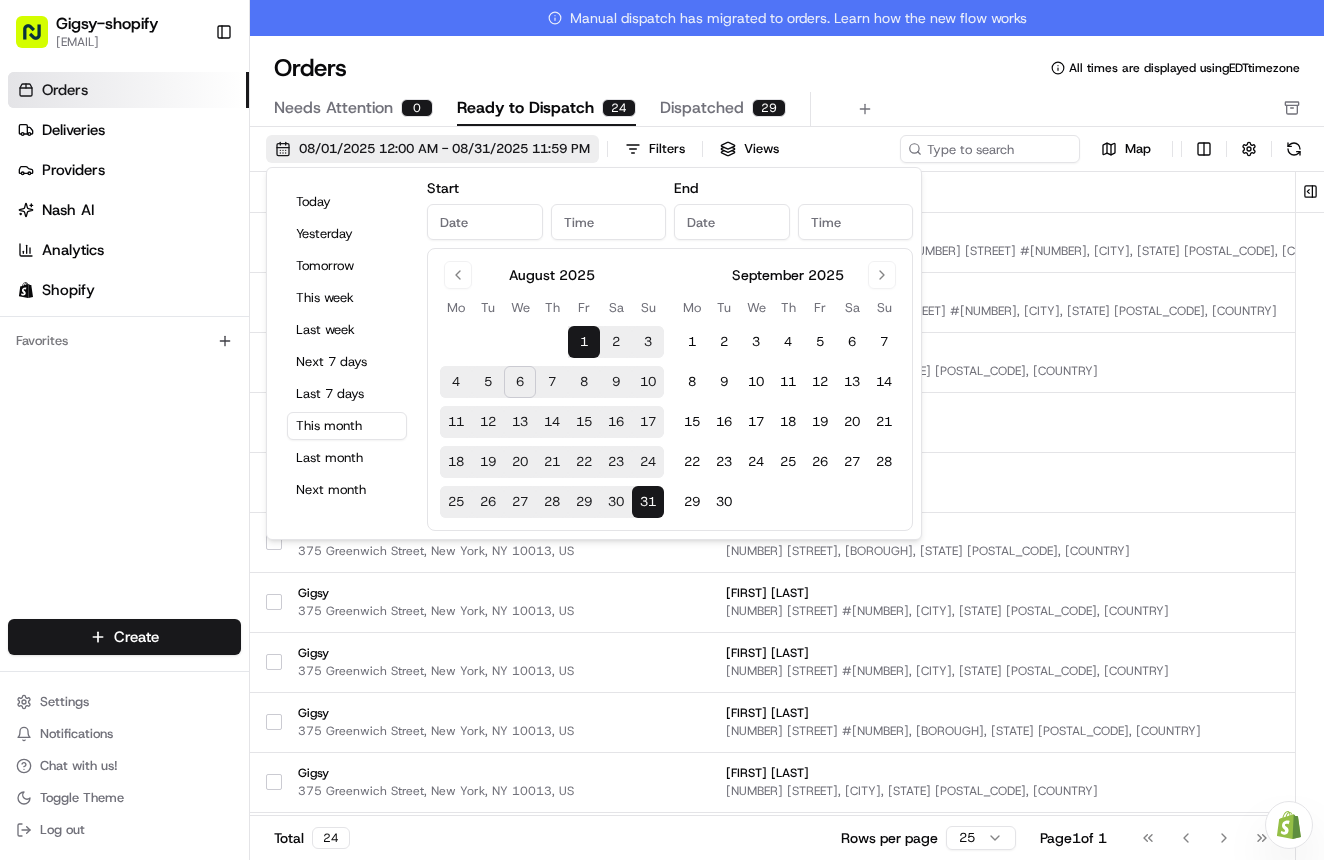 type on "Aug 1, 2025" 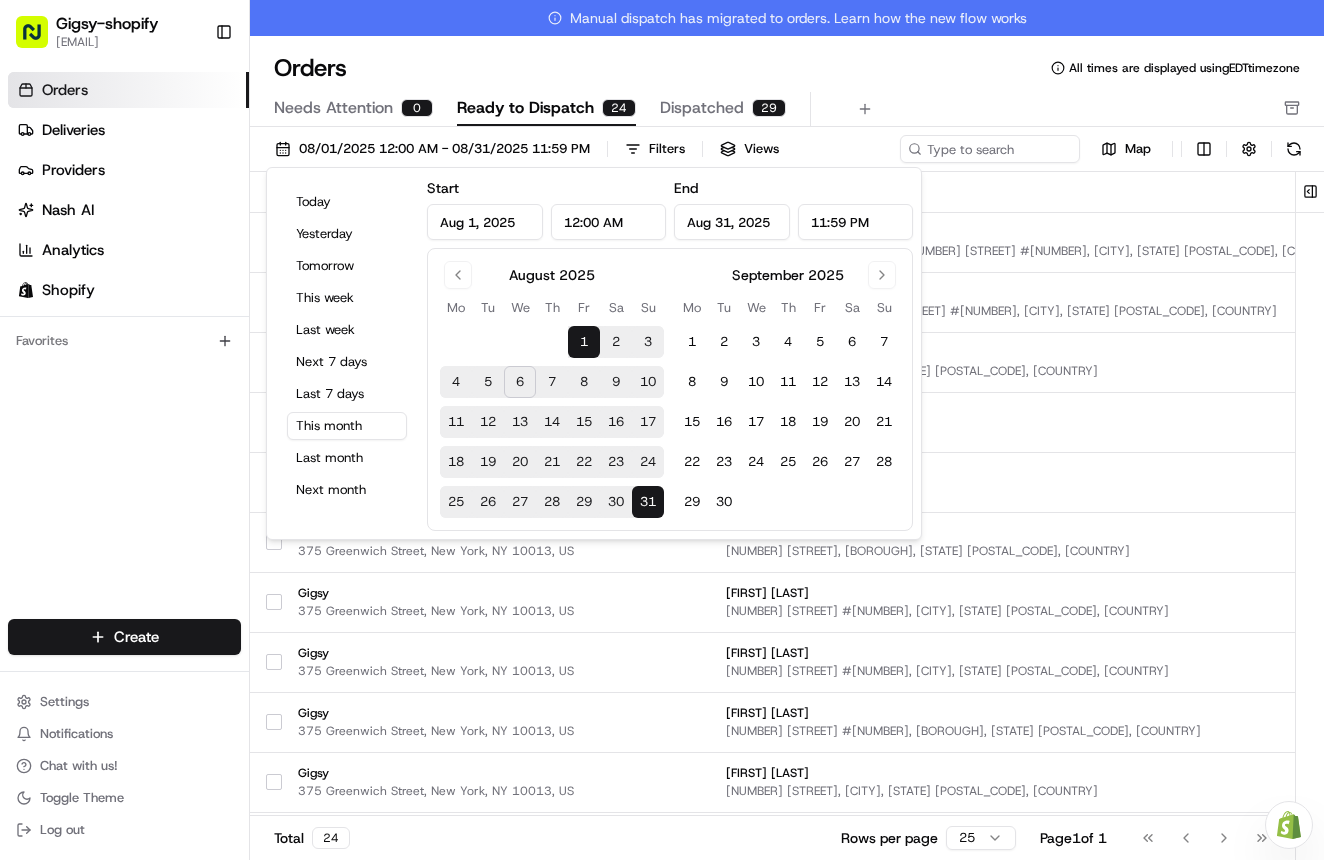 click on "6" at bounding box center (520, 382) 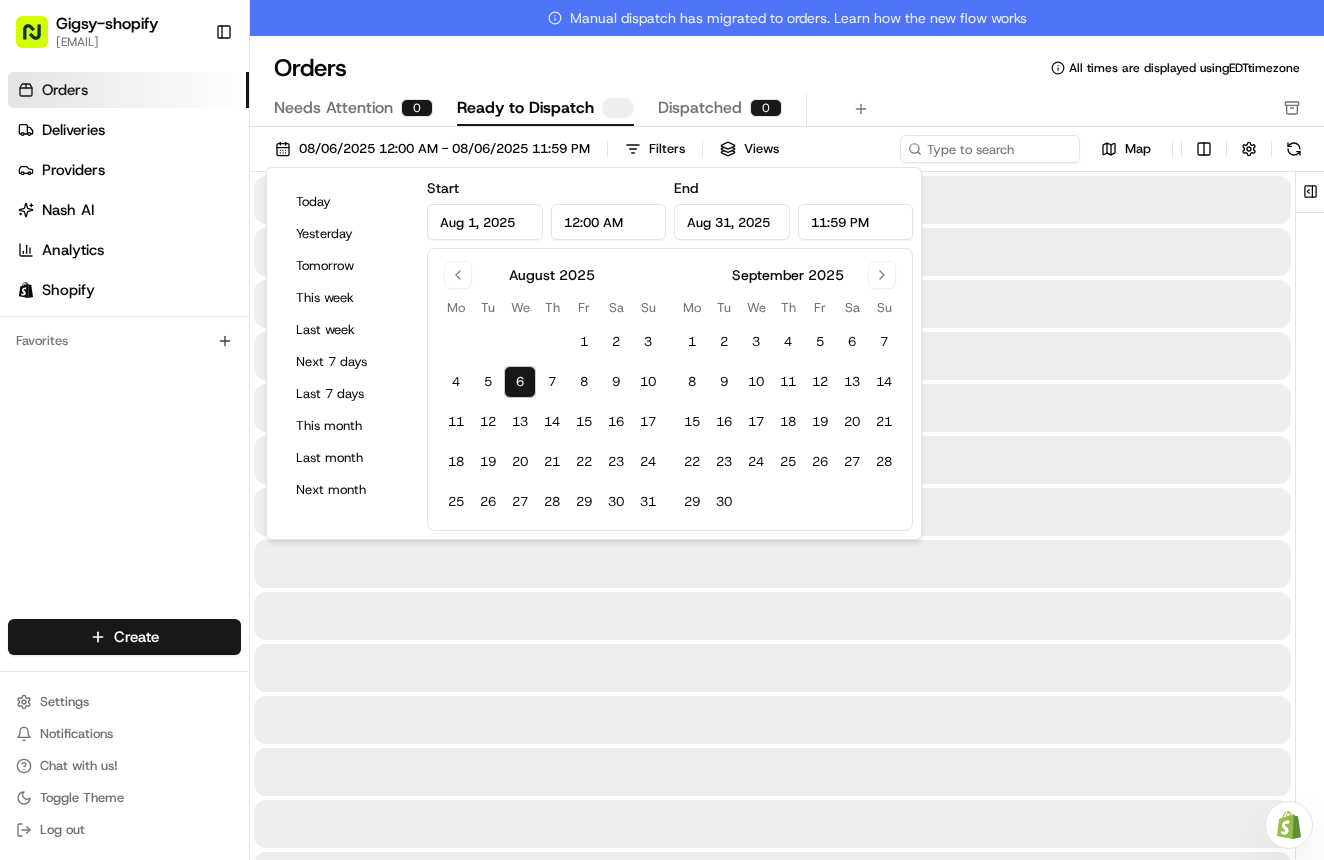 type on "Aug 6, 2025" 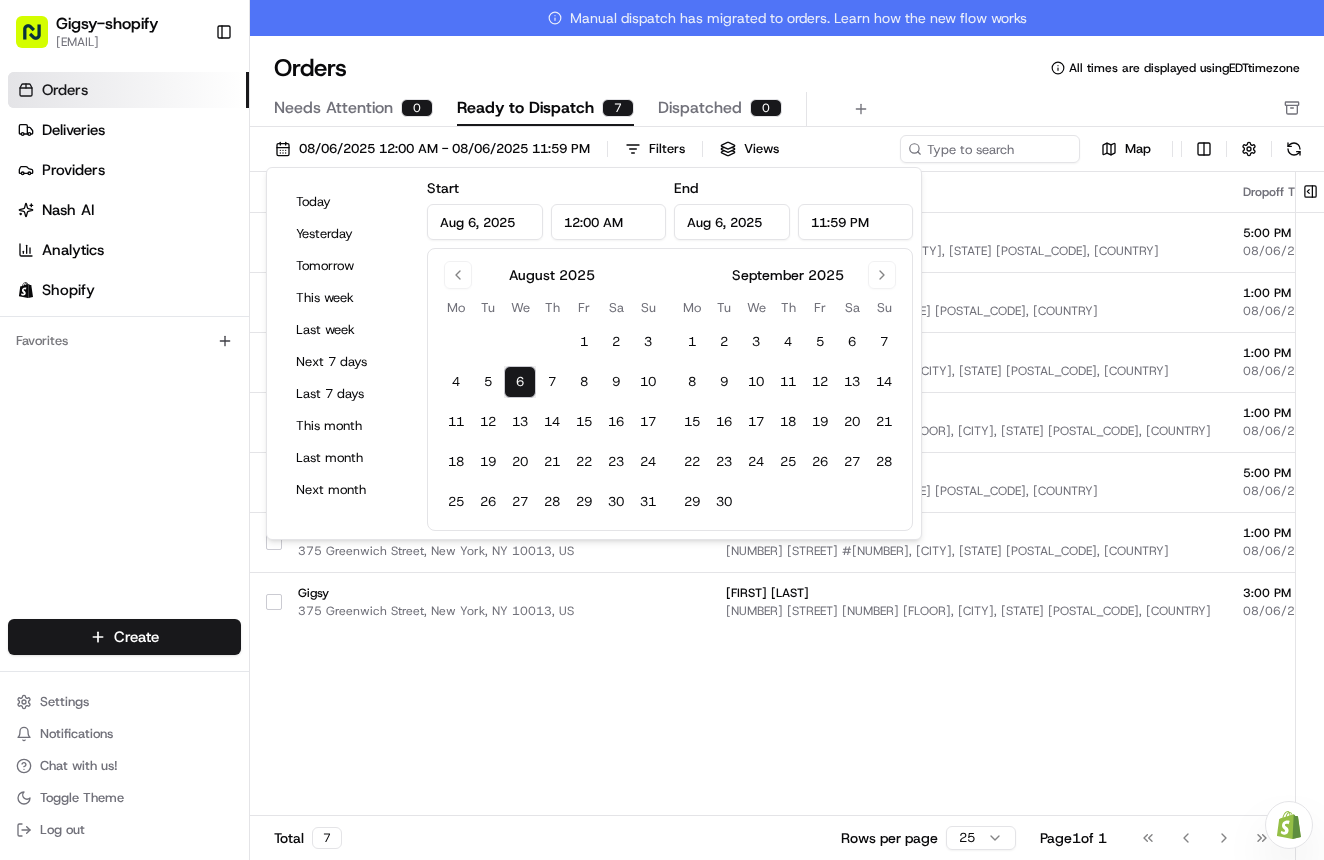 click on "Pickup Location Pickup Time Dropoff Location Dropoff Time Order Value Order Details Delivery Details Provider Actions Gigsy [NUMBER] [STREET], [CITY], [STATE] [POSTAL_CODE], [COUNTRY] [FIRST] [LAST] [NUMBER] [STREET] [NUMBER], [CITY], [STATE] [POSTAL_CODE], [COUNTRY] [TIME] [DATE] $[PRICE] Tip: $[PRICE] [NUMBER] item Description: Shopify Order #[NUMBER] for [FIRST] [LAST] scheduled + [NUMBER] Assign Provider Gigsy [NUMBER] [STREET], [CITY], [STATE] [POSTAL_CODE], [COUNTRY] [FIRST] [LAST] [NUMBER] [STREET], [CITY], [STATE] [POSTAL_CODE], [COUNTRY] [TIME] [DATE] $[PRICE] Tip: $[PRICE] [NUMBER] item Description: Shopify Order #[NUMBER] for [FIRST] [LAST] scheduled + [NUMBER] Assign Provider Gigsy [NUMBER] [STREET], [CITY], [STATE] [POSTAL_CODE], [COUNTRY] [FIRST] [LAST] [NUMBER] [STREET] #[NUMBER], [CITY], [STATE] [POSTAL_CODE], [COUNTRY] [TIME] [DATE] $[PRICE] Tip: $[PRICE] [NUMBER] item Description: Shopify Order #[NUMBER] for [FIRST] [LAST] scheduled + [NUMBER] Assign Provider Gigsy [NUMBER] [STREET], [CITY], [STATE] [POSTAL_CODE], [COUNTRY] [FIRST] [LAST] [NUMBER] [STREET] [NUMBER] [FLOOR], [CITY], [STATE] [POSTAL_CODE], [COUNTRY] [TIME] [DATE] $[PRICE] Tip: $[PRICE] [NUMBER] item Description: scheduled + [NUMBER]" at bounding box center (1180, 512) 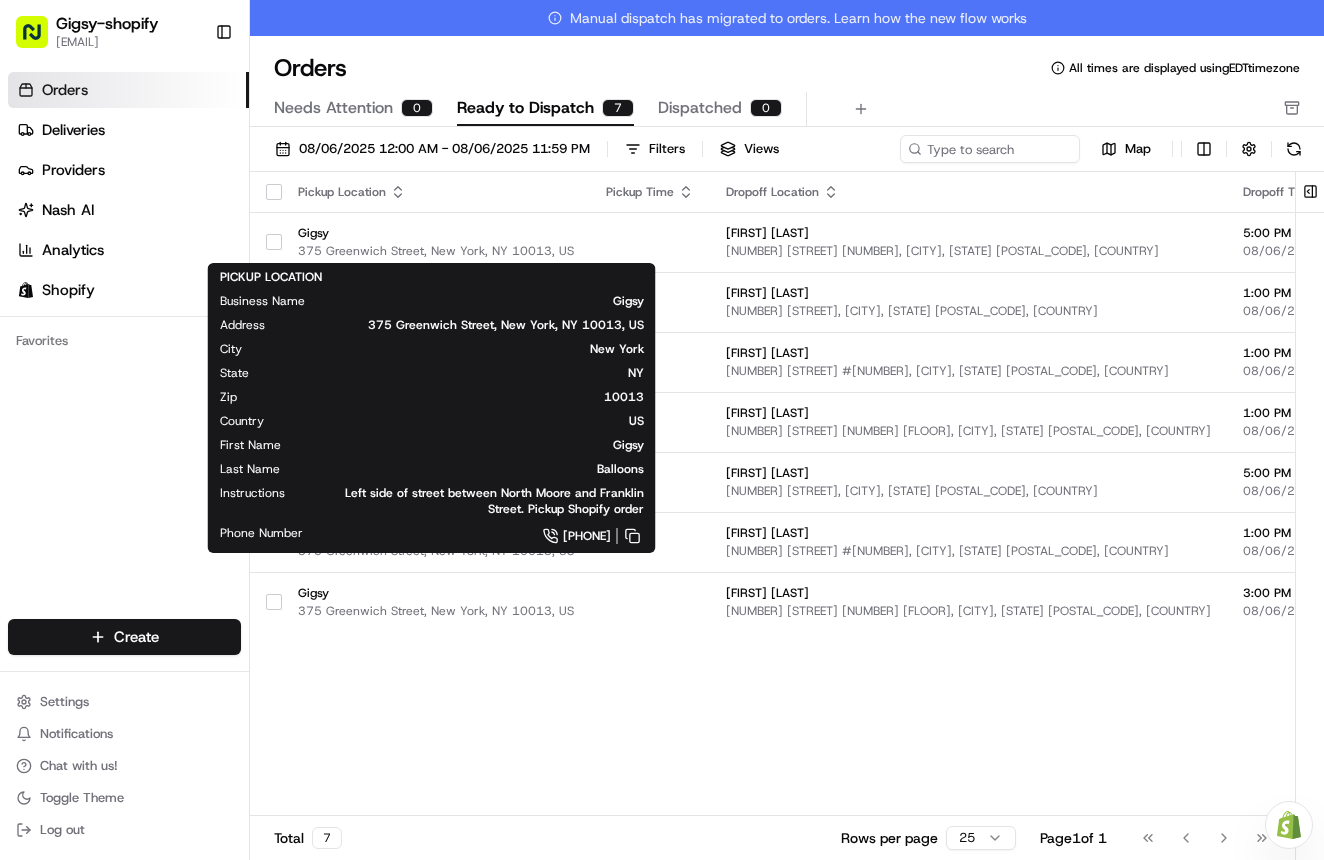 scroll, scrollTop: 0, scrollLeft: 0, axis: both 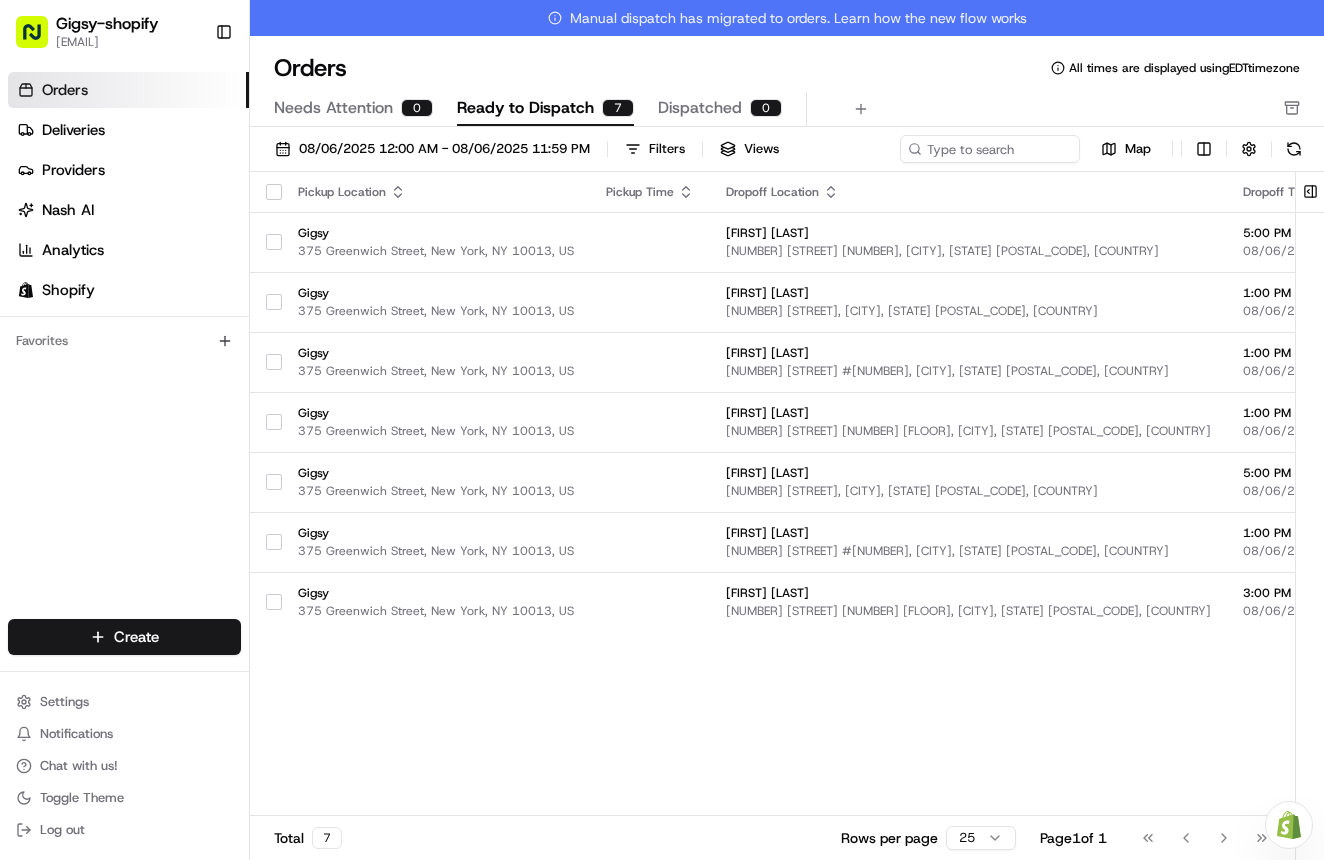 click on "Pickup Location Pickup Time Dropoff Location Dropoff Time Order Value Order Details Delivery Details Provider Actions Gigsy [NUMBER] [STREET], [CITY], [STATE] [POSTAL_CODE], [COUNTRY] [FIRST] [LAST] [NUMBER] [STREET] [NUMBER], [CITY], [STATE] [POSTAL_CODE], [COUNTRY] [TIME] [DATE] $[PRICE] Tip: $[PRICE] [NUMBER] item Description: Shopify Order #[NUMBER] for [FIRST] [LAST] scheduled + [NUMBER] Assign Provider Gigsy [NUMBER] [STREET], [CITY], [STATE] [POSTAL_CODE], [COUNTRY] [FIRST] [LAST] [NUMBER] [STREET], [CITY], [STATE] [POSTAL_CODE], [COUNTRY] [TIME] [DATE] $[PRICE] Tip: $[PRICE] [NUMBER] item Description: Shopify Order #[NUMBER] for [FIRST] [LAST] scheduled + [NUMBER] Assign Provider Gigsy [NUMBER] [STREET], [CITY], [STATE] [POSTAL_CODE], [COUNTRY] [FIRST] [LAST] [NUMBER] [STREET] #[NUMBER], [CITY], [STATE] [POSTAL_CODE], [COUNTRY] [TIME] [DATE] $[PRICE] Tip: $[PRICE] [NUMBER] item Description: Shopify Order #[NUMBER] for [FIRST] [LAST] scheduled + [NUMBER] Assign Provider Gigsy [NUMBER] [STREET], [CITY], [STATE] [POSTAL_CODE], [COUNTRY] [FIRST] [LAST] [NUMBER] [STREET] [NUMBER] [FLOOR], [CITY], [STATE] [POSTAL_CODE], [COUNTRY] [TIME] [DATE] $[PRICE] Tip: $[PRICE] [NUMBER] item Description: scheduled + [NUMBER]" at bounding box center (1180, 512) 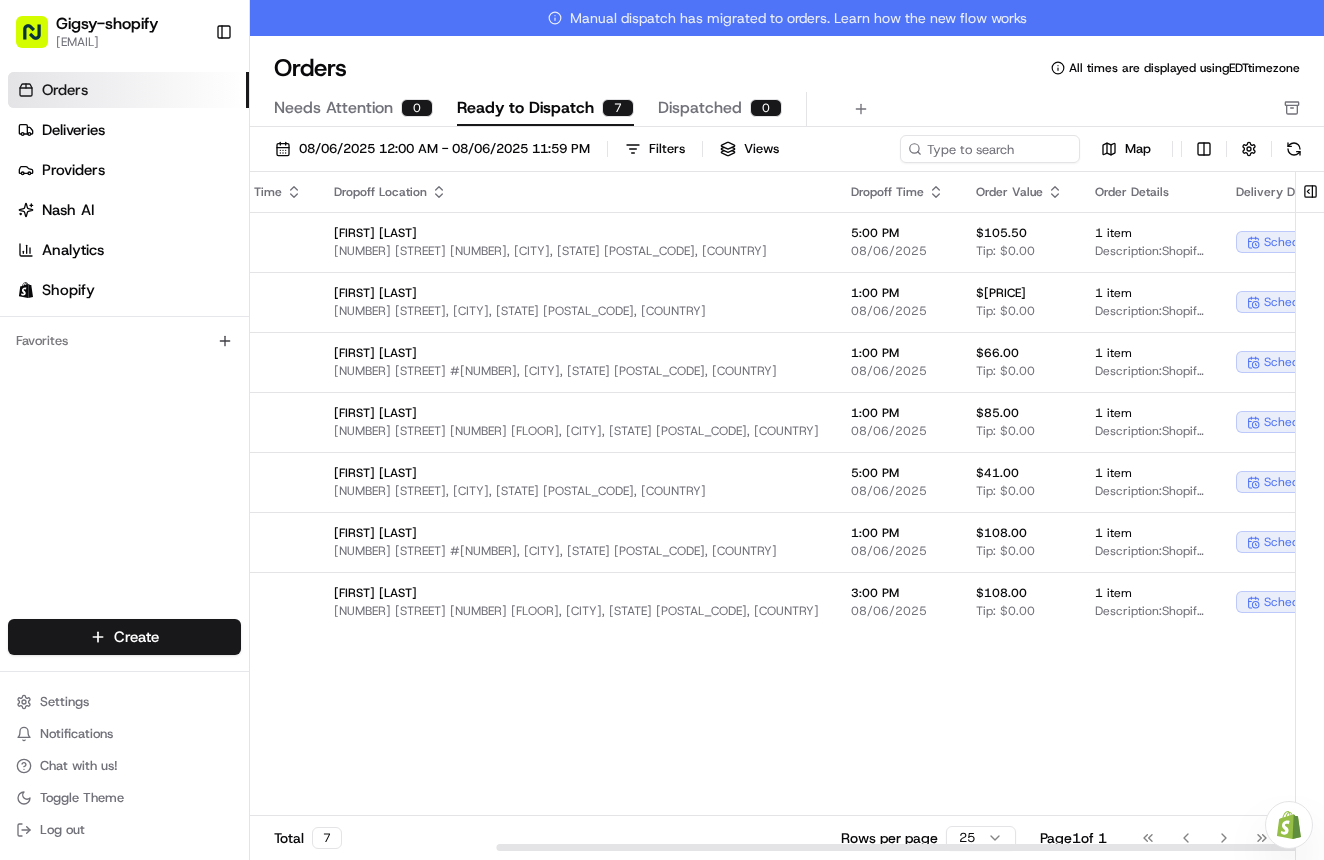 scroll, scrollTop: 0, scrollLeft: 394, axis: horizontal 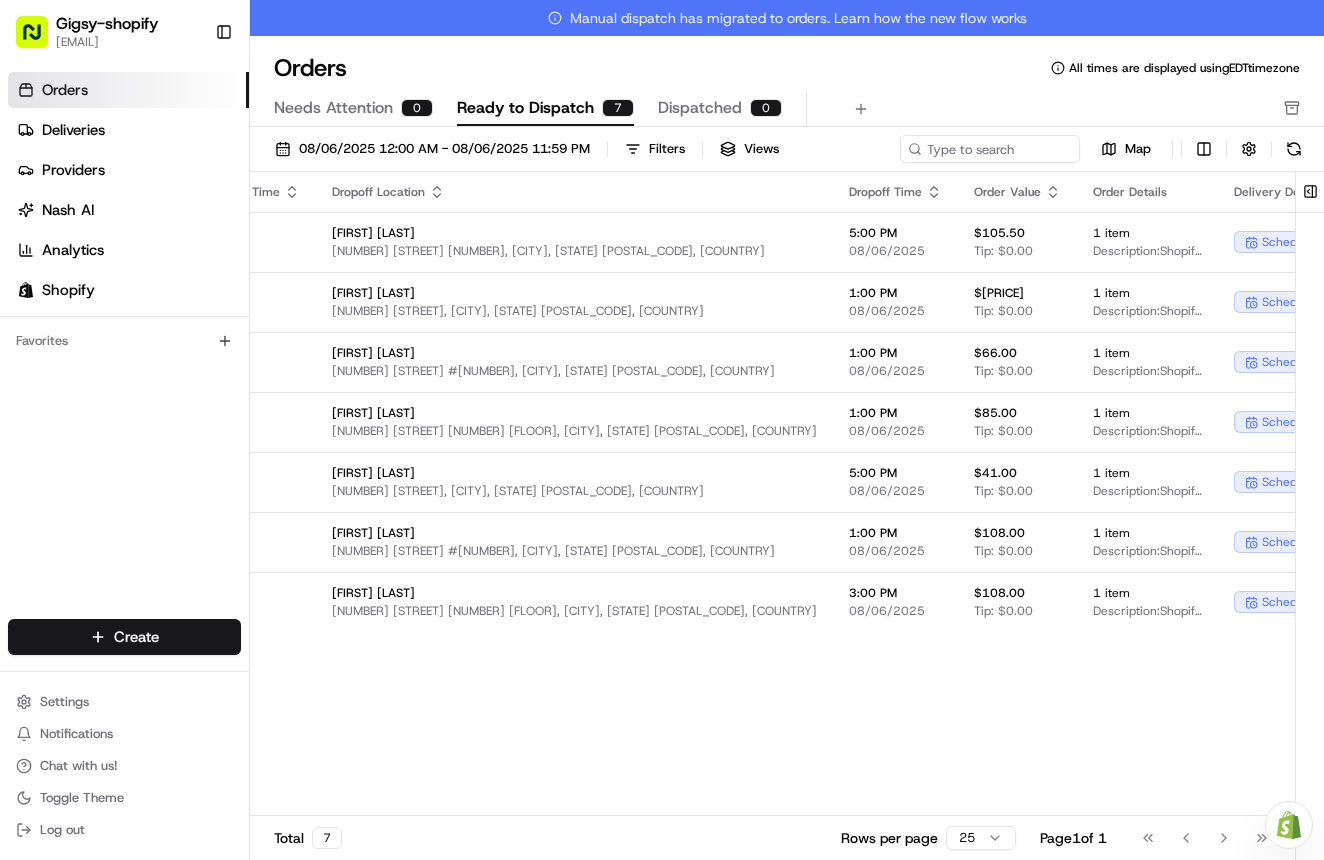 click on "Dropoff Time" at bounding box center (895, 192) 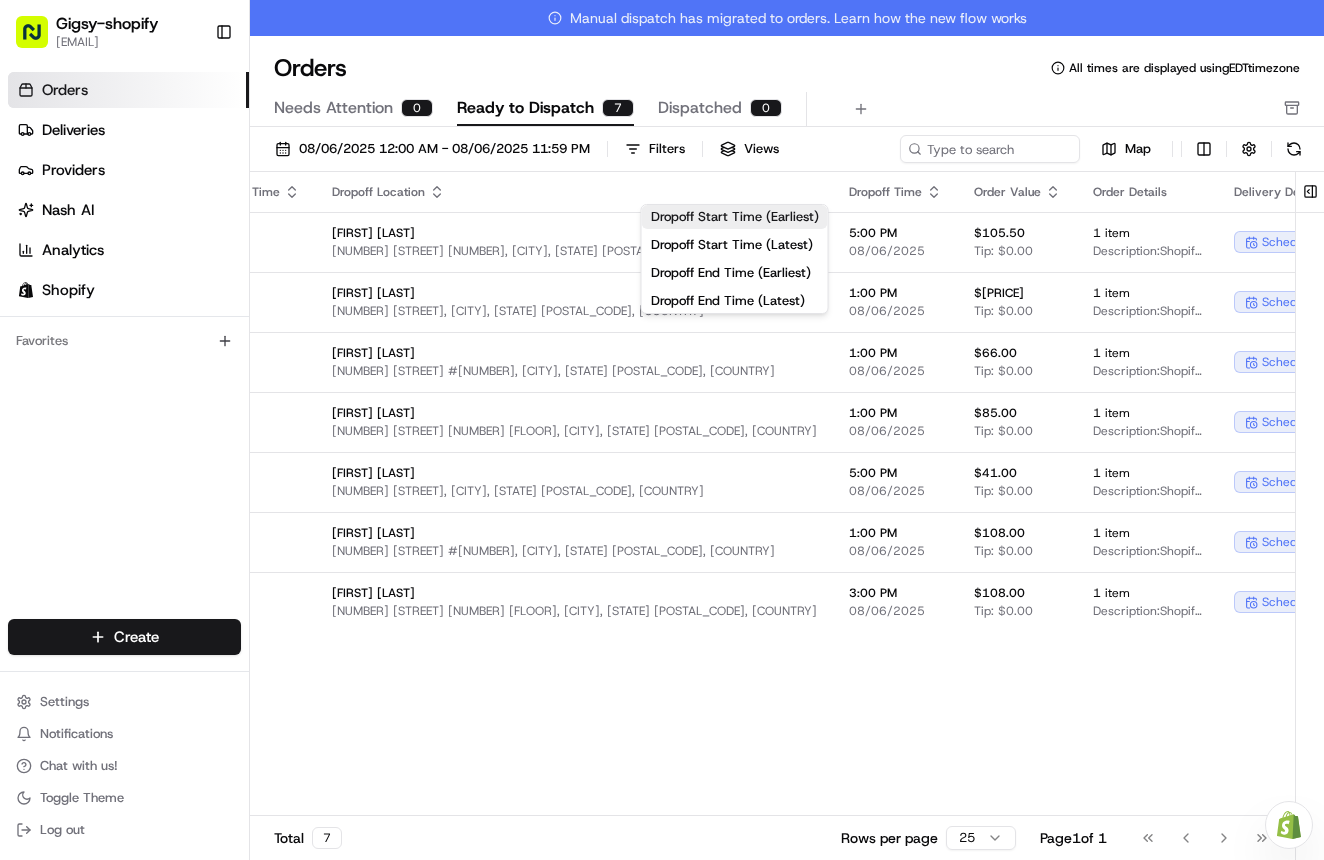 click on "Dropoff Start Time (Earliest)" at bounding box center [735, 217] 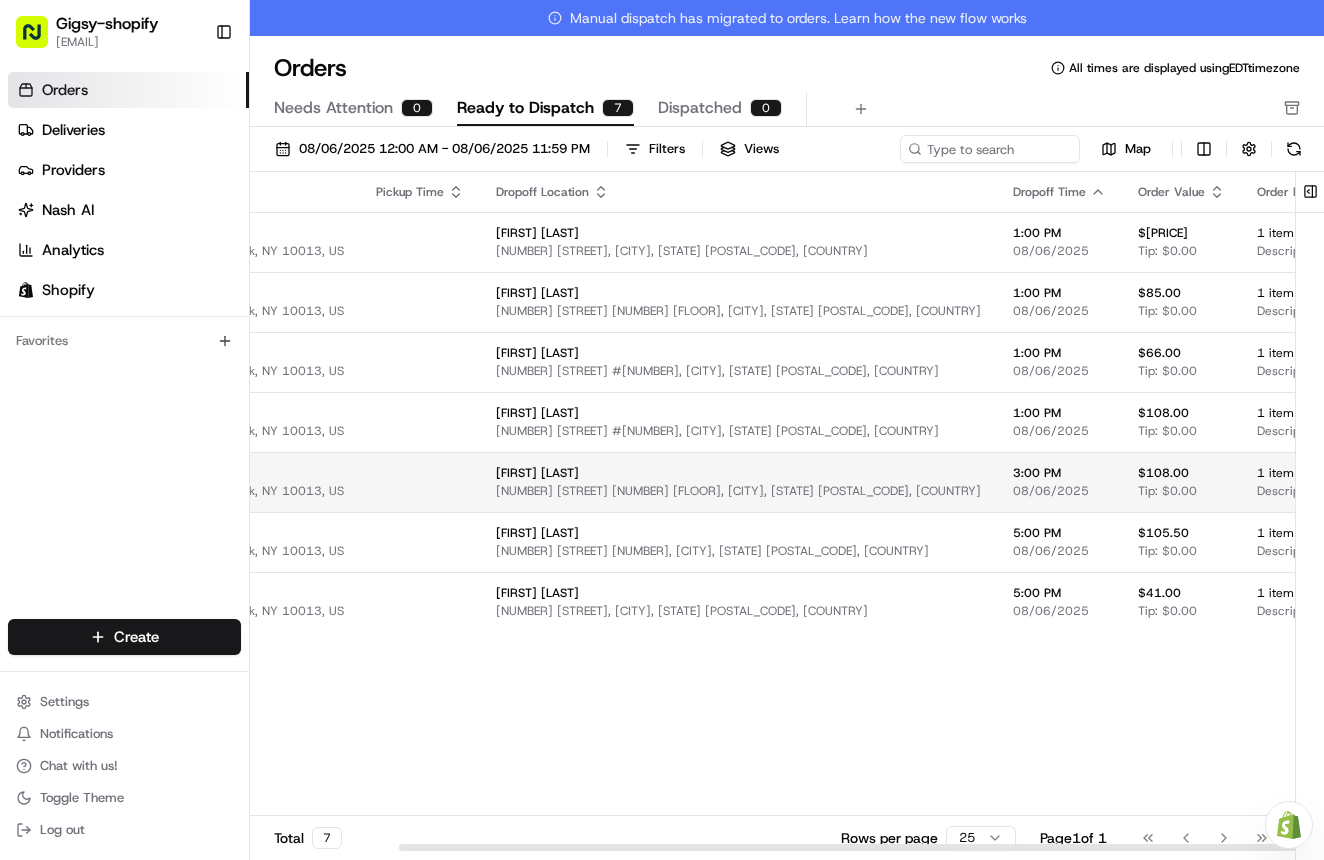 scroll, scrollTop: 0, scrollLeft: 234, axis: horizontal 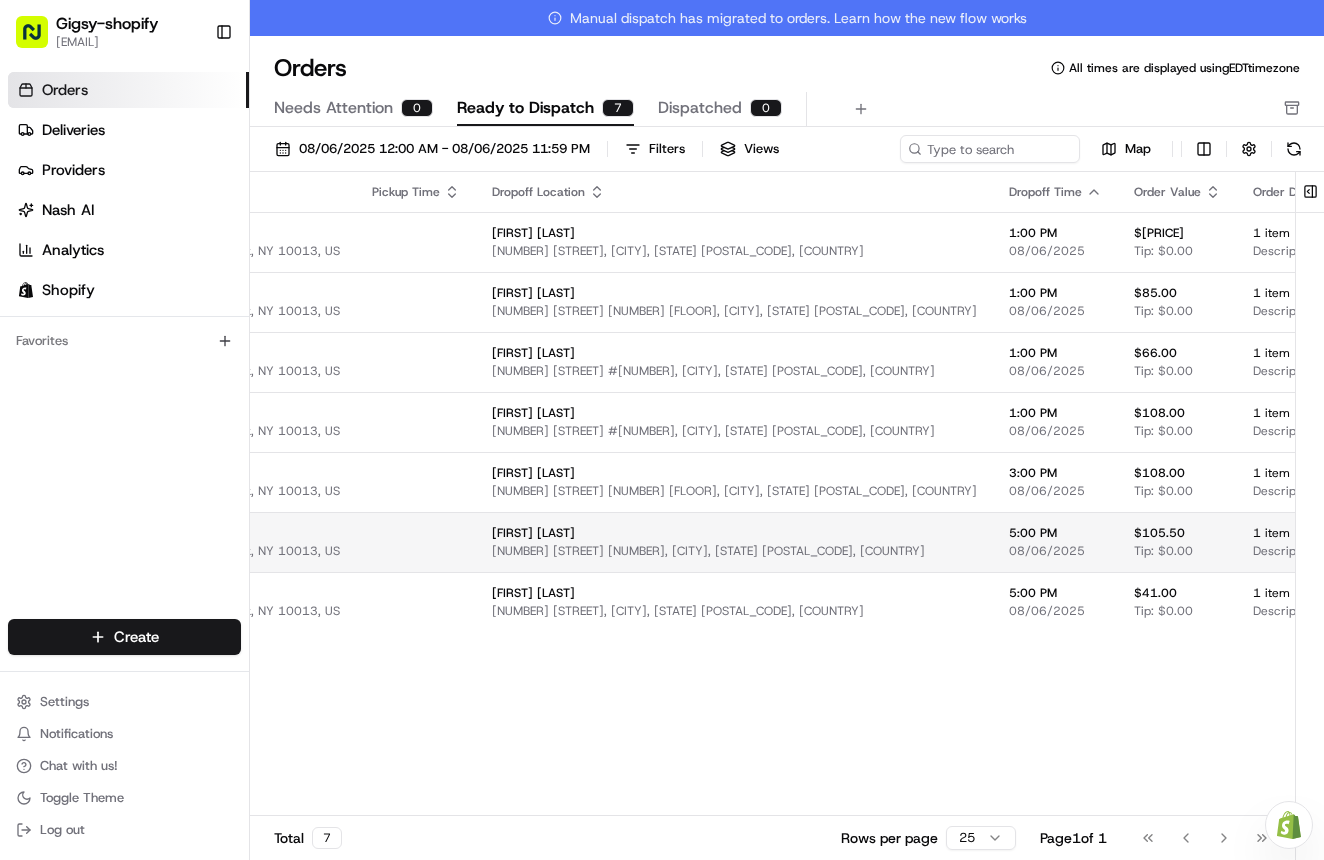 click on "[FIRST] [LAST] [NUMBER] [STREET] [NUMBER], [CITY], [STATE] [POSTAL_CODE], [COUNTRY]" at bounding box center (734, 542) 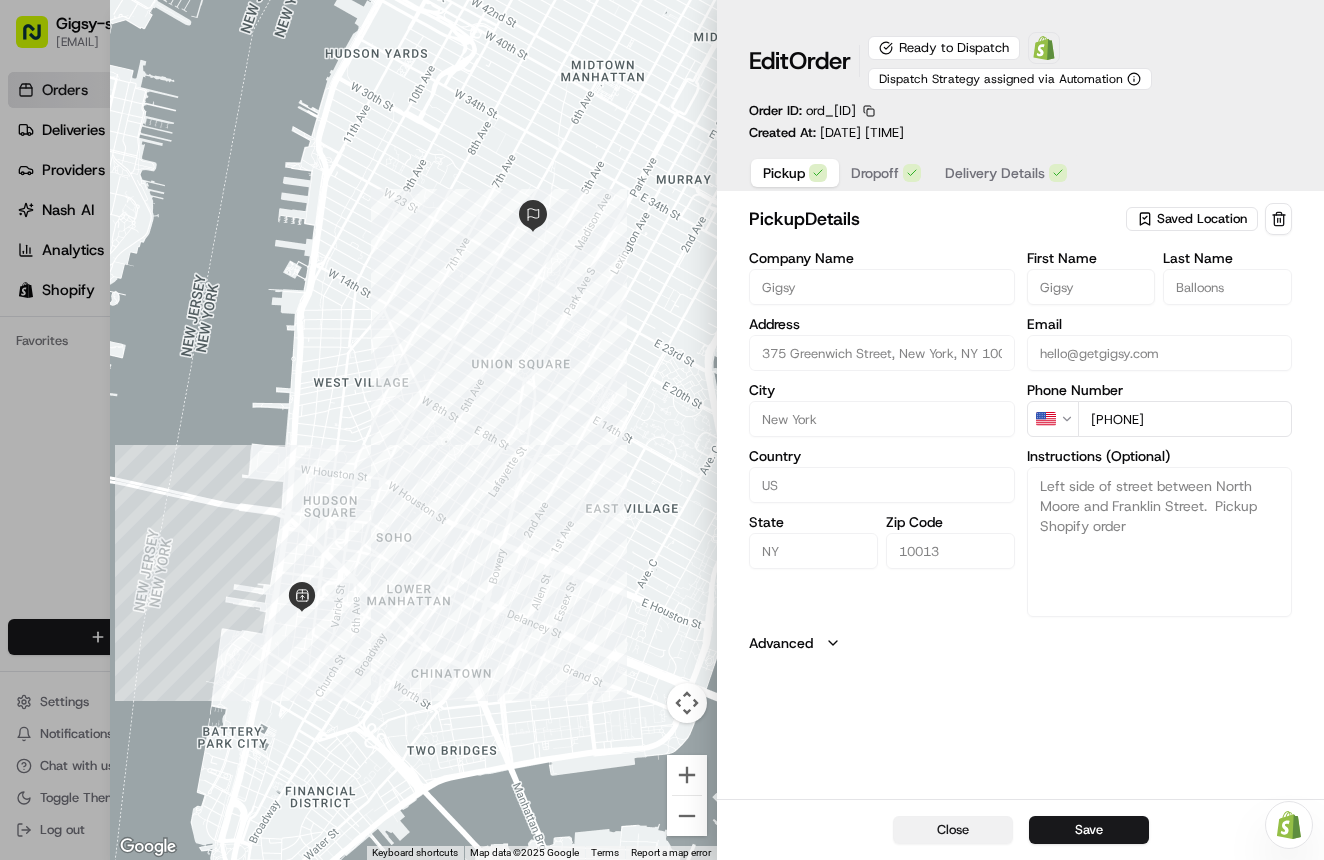 click on "Close" at bounding box center [953, 830] 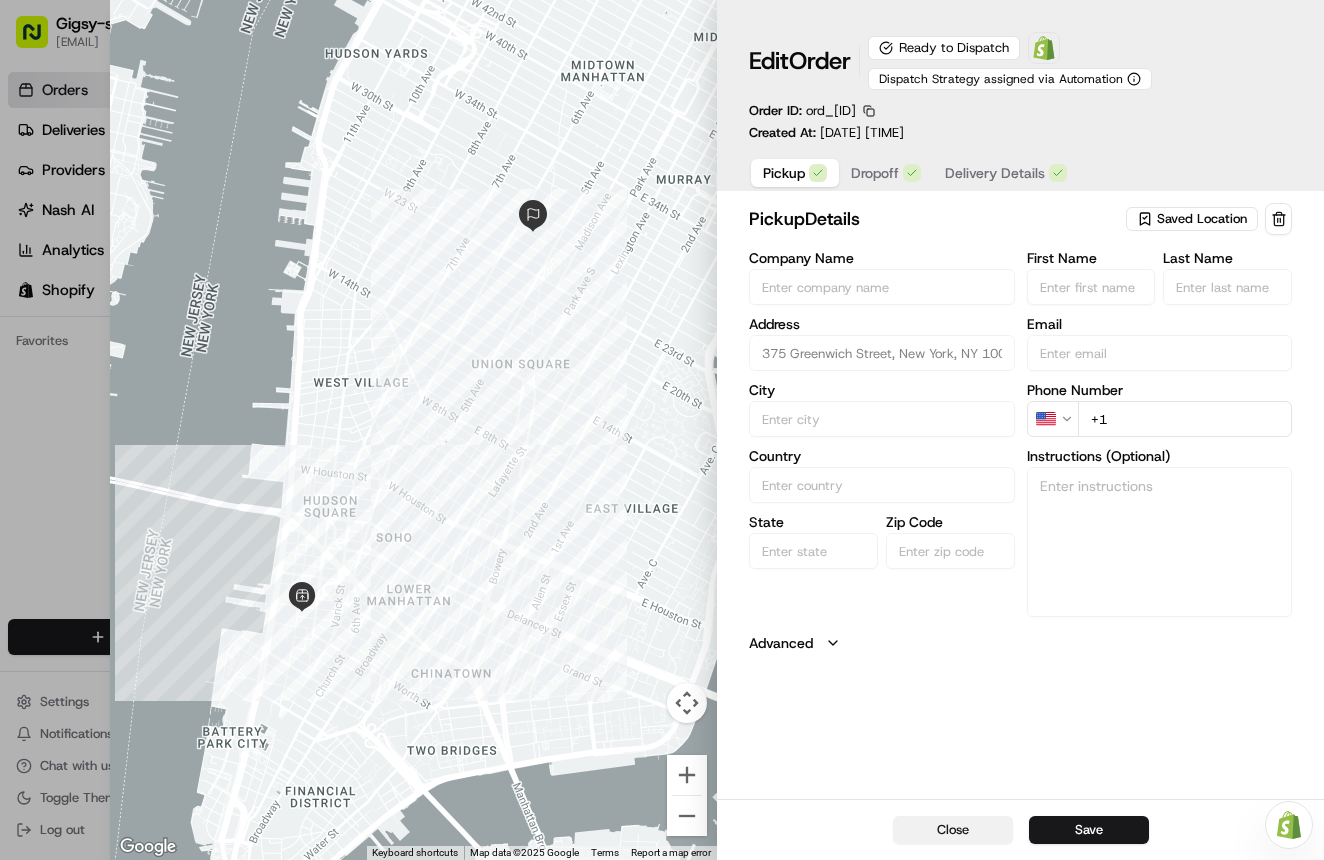 type 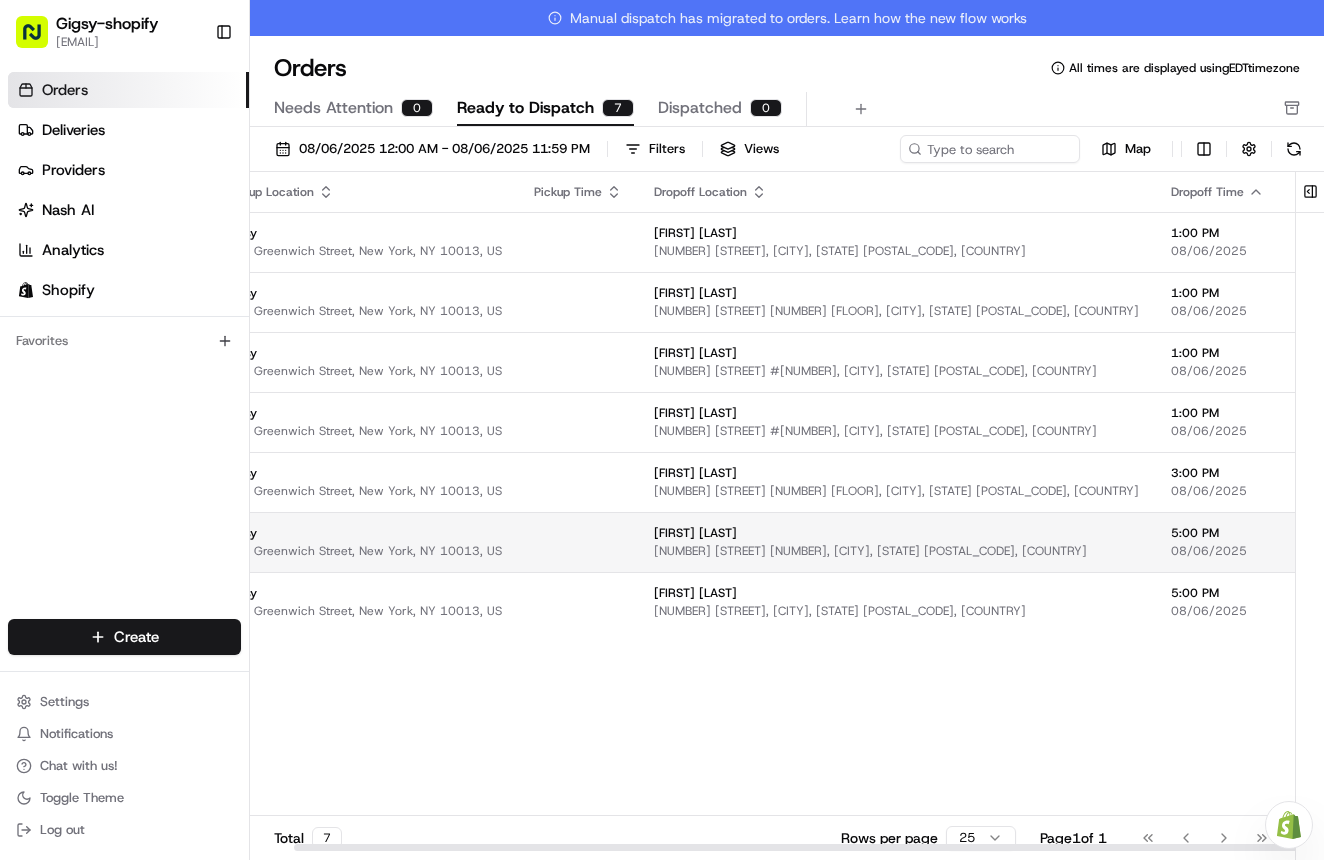 scroll, scrollTop: 0, scrollLeft: 76, axis: horizontal 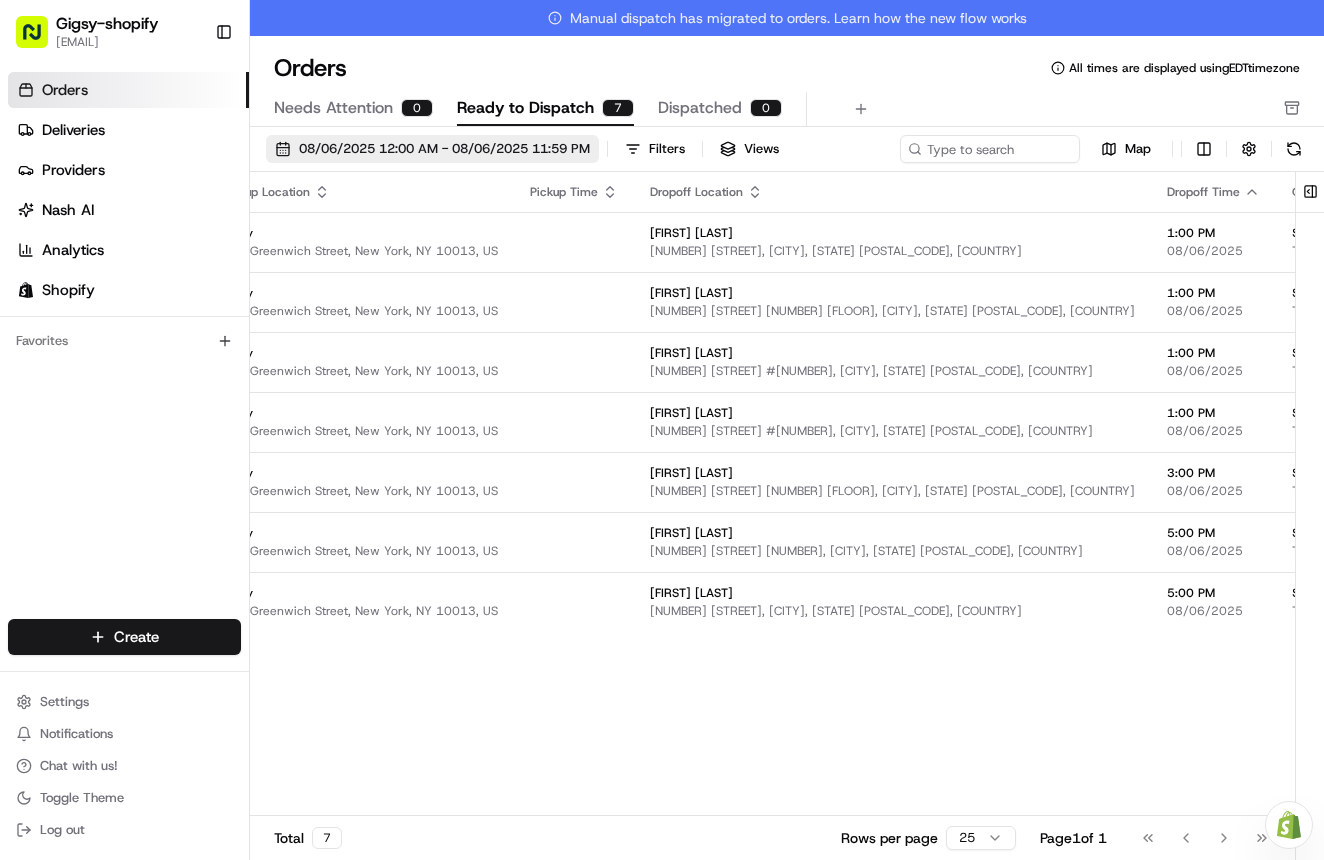 click on "08/06/2025 12:00 AM - 08/06/2025 11:59 PM" at bounding box center (444, 149) 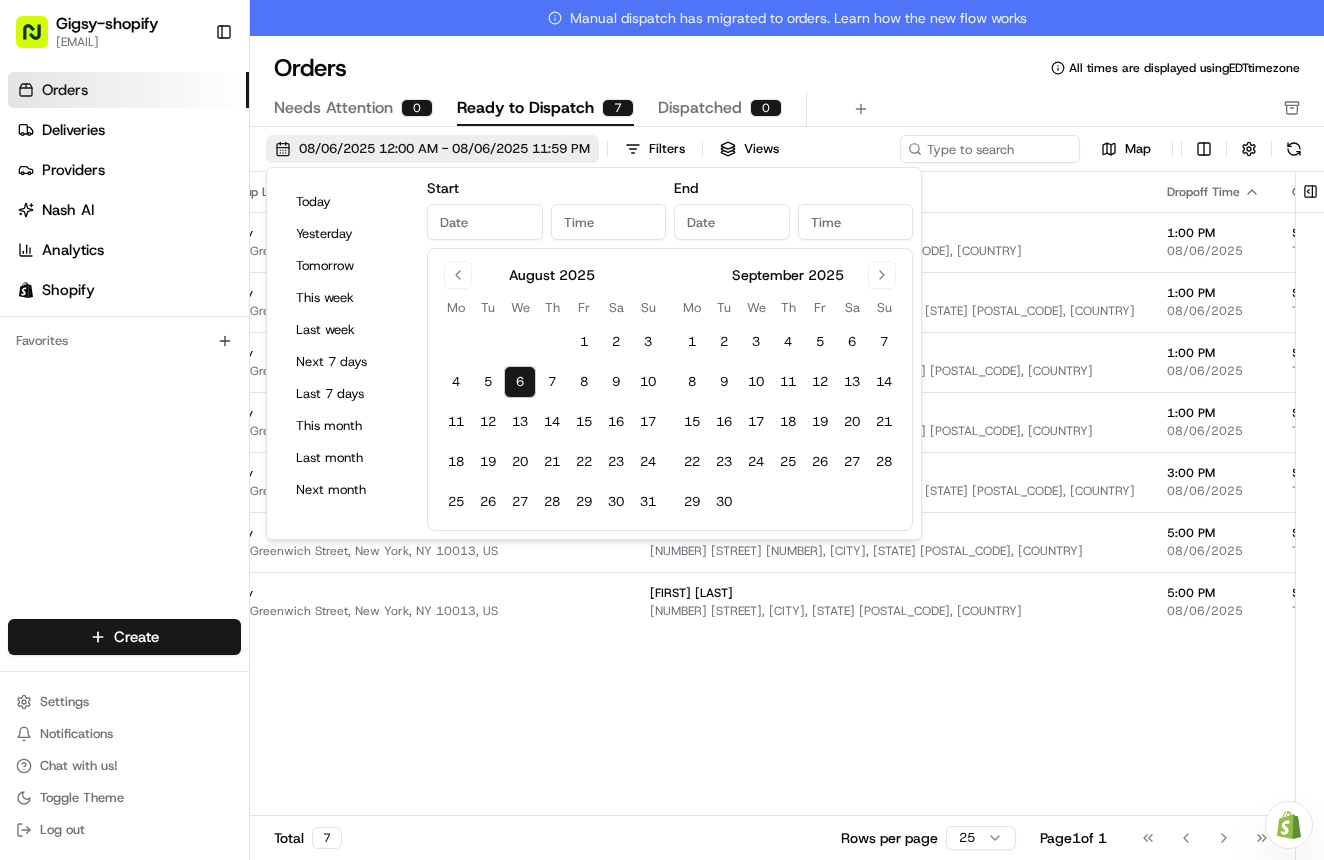 type on "Aug 6, 2025" 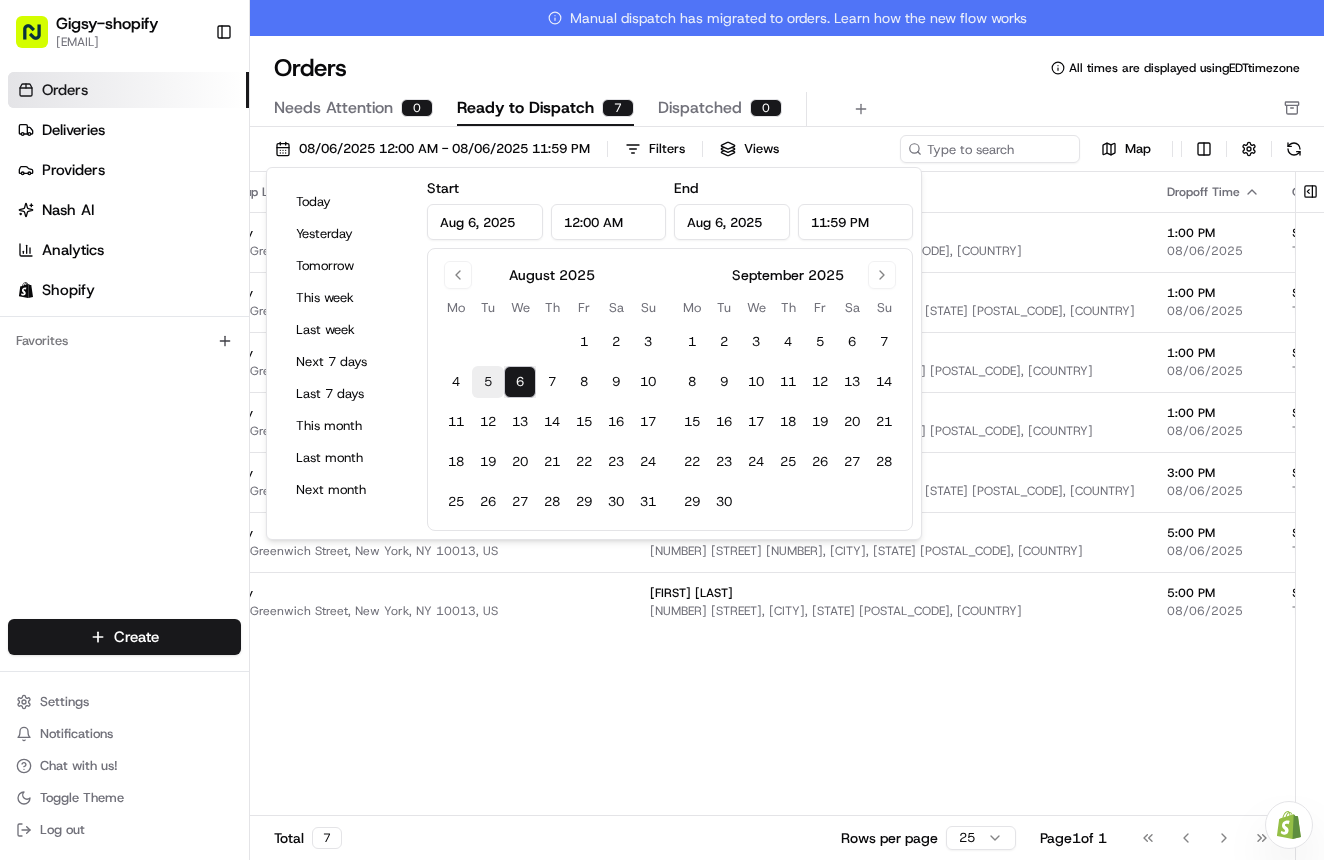 click on "5" at bounding box center (488, 382) 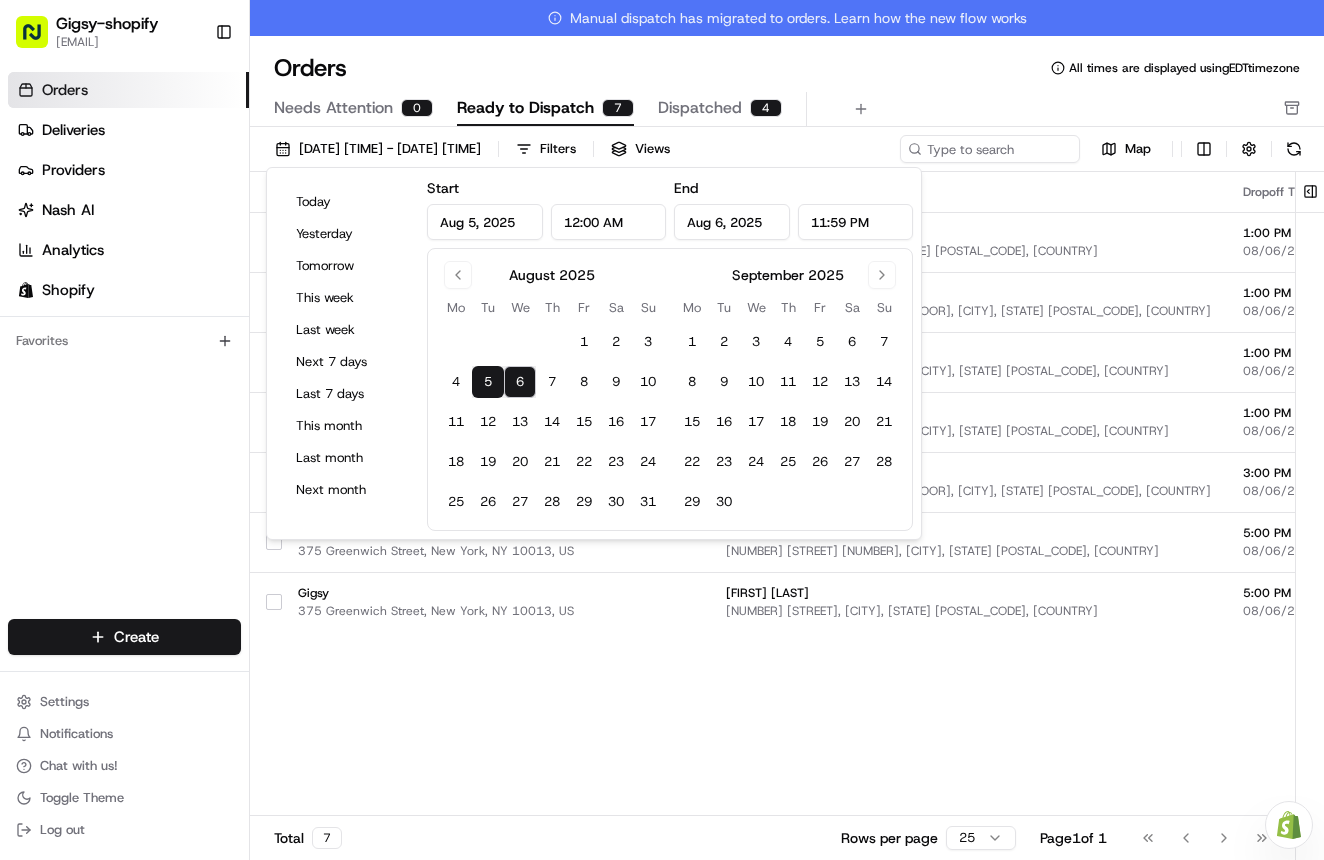click on "Orders All times are displayed using  EDT  timezone" at bounding box center (787, 68) 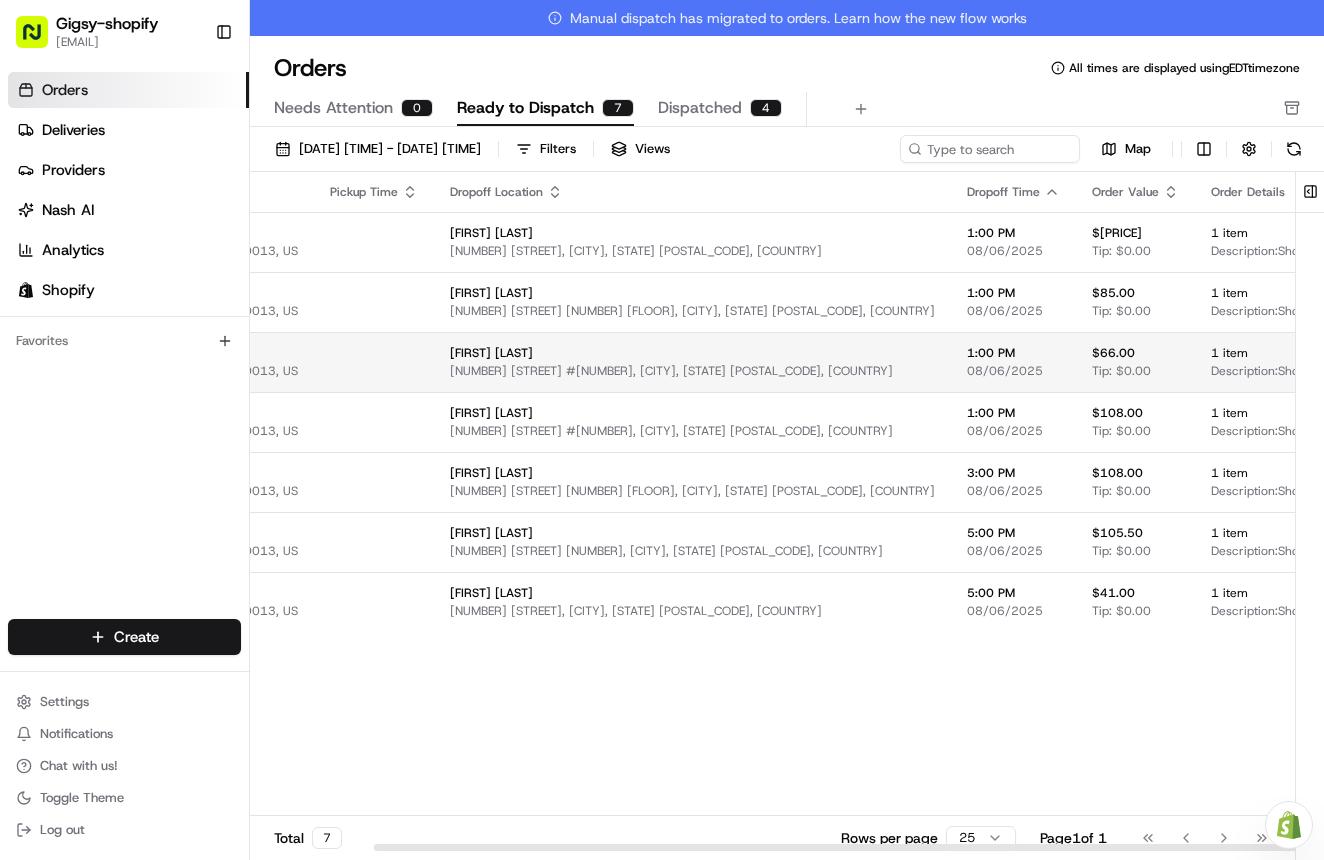 scroll, scrollTop: 0, scrollLeft: 309, axis: horizontal 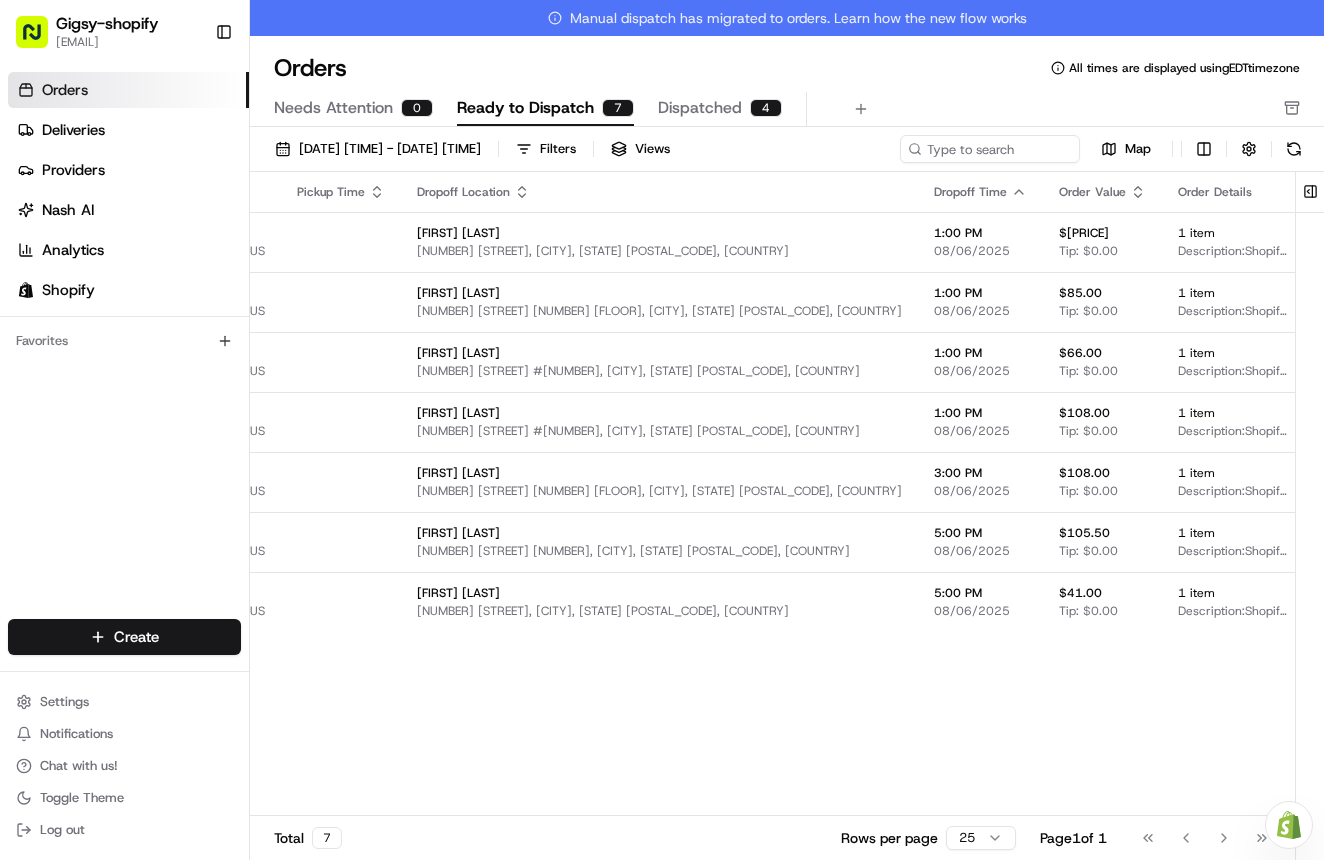click on "Dispatched" at bounding box center [700, 108] 